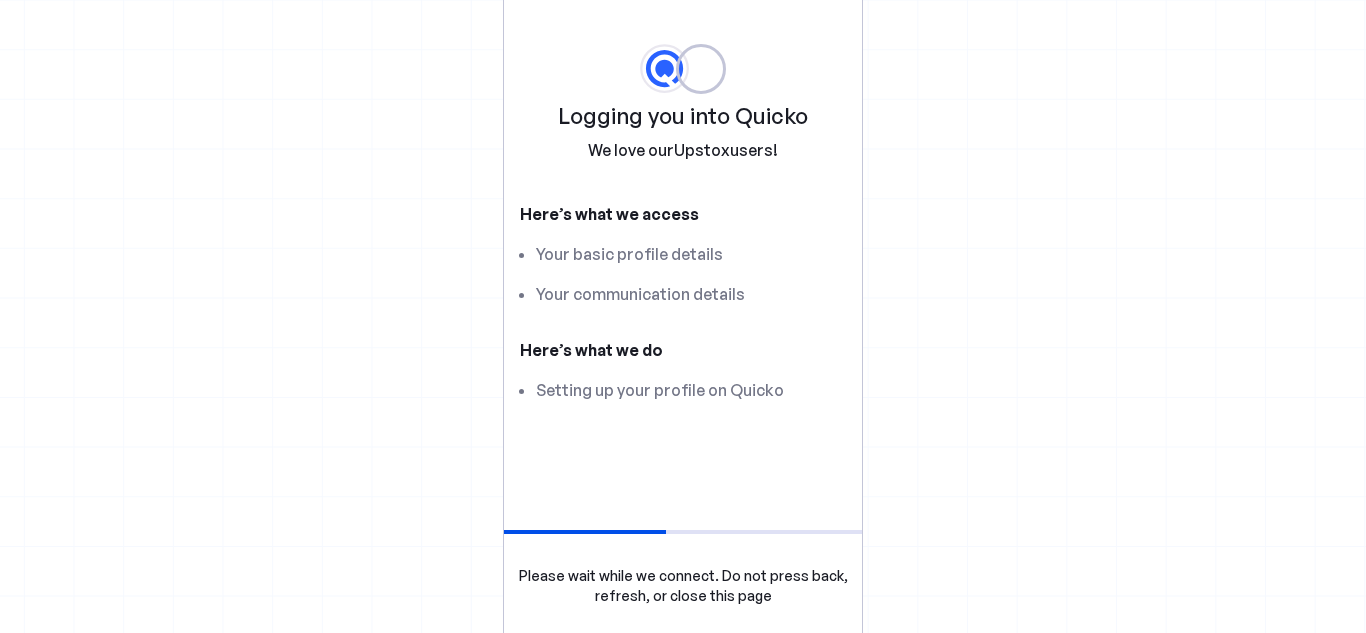 scroll, scrollTop: 0, scrollLeft: 0, axis: both 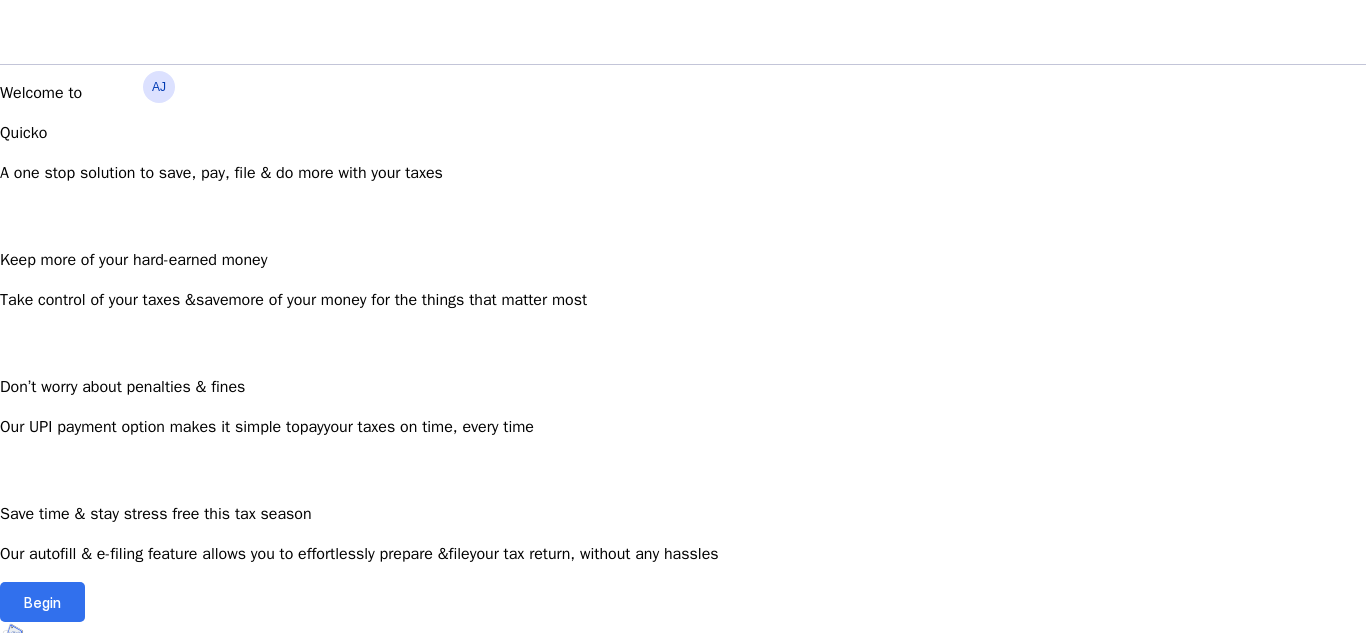 click on "Begin" at bounding box center (42, 602) 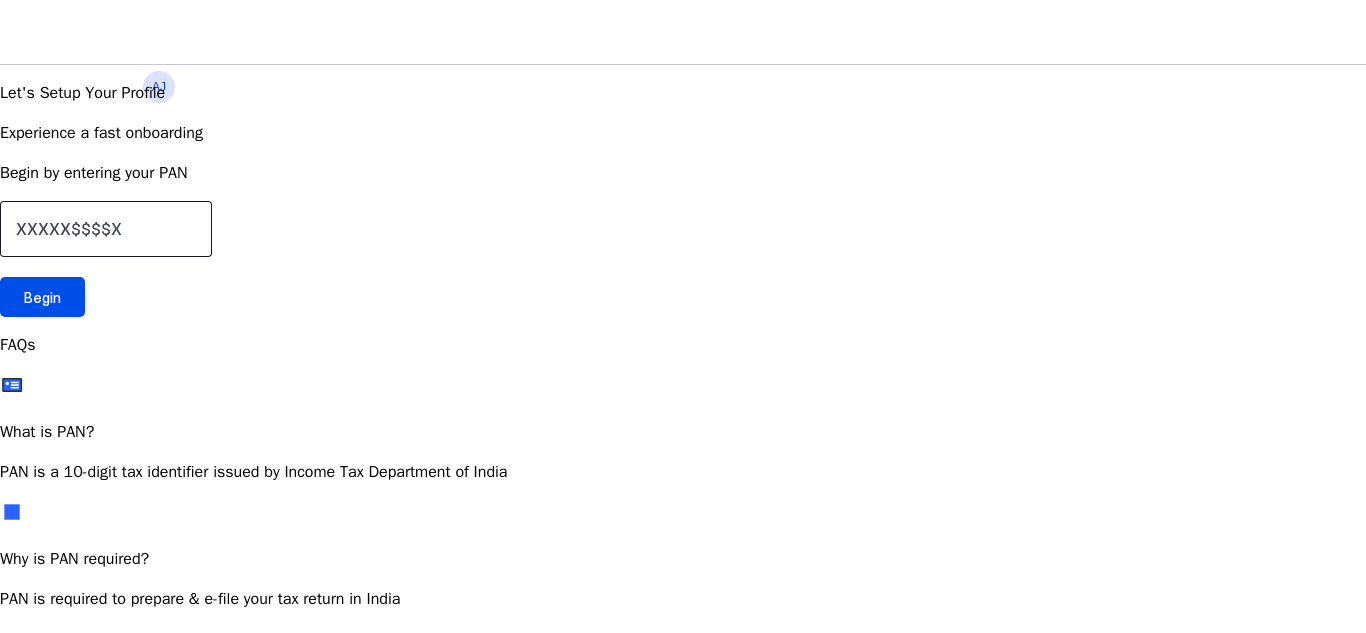 click at bounding box center (106, 229) 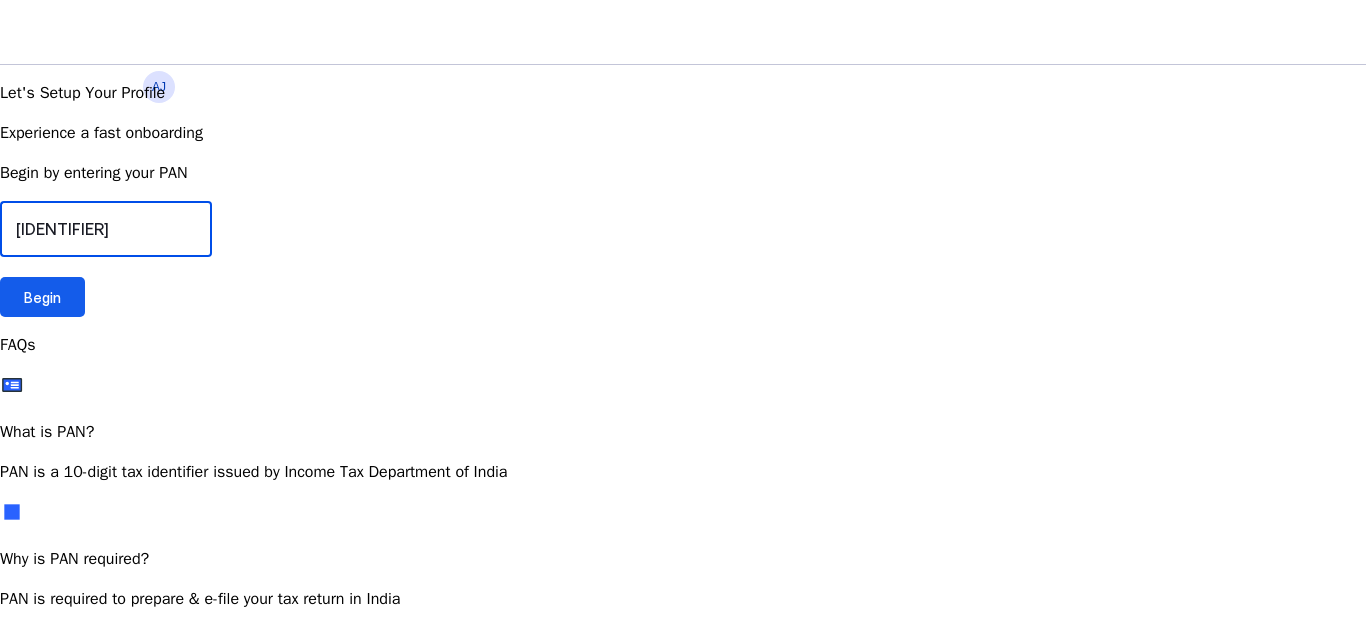 type on "[IDENTIFIER]" 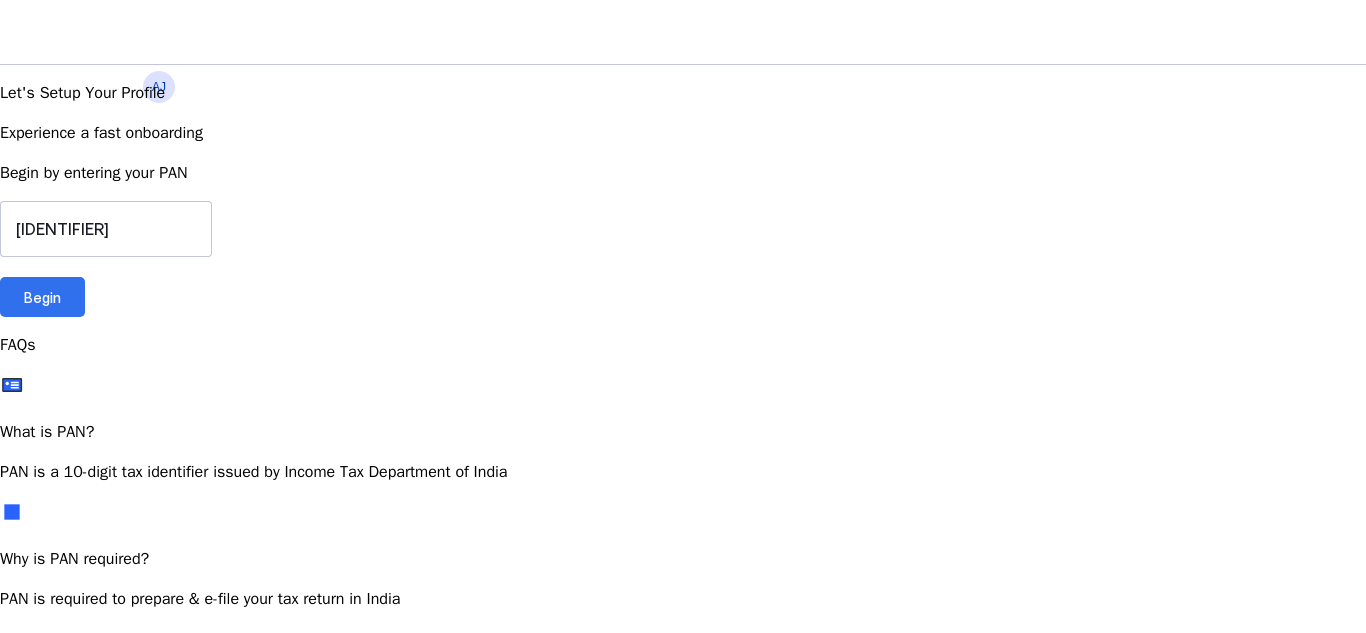 click on "Begin" at bounding box center [42, 297] 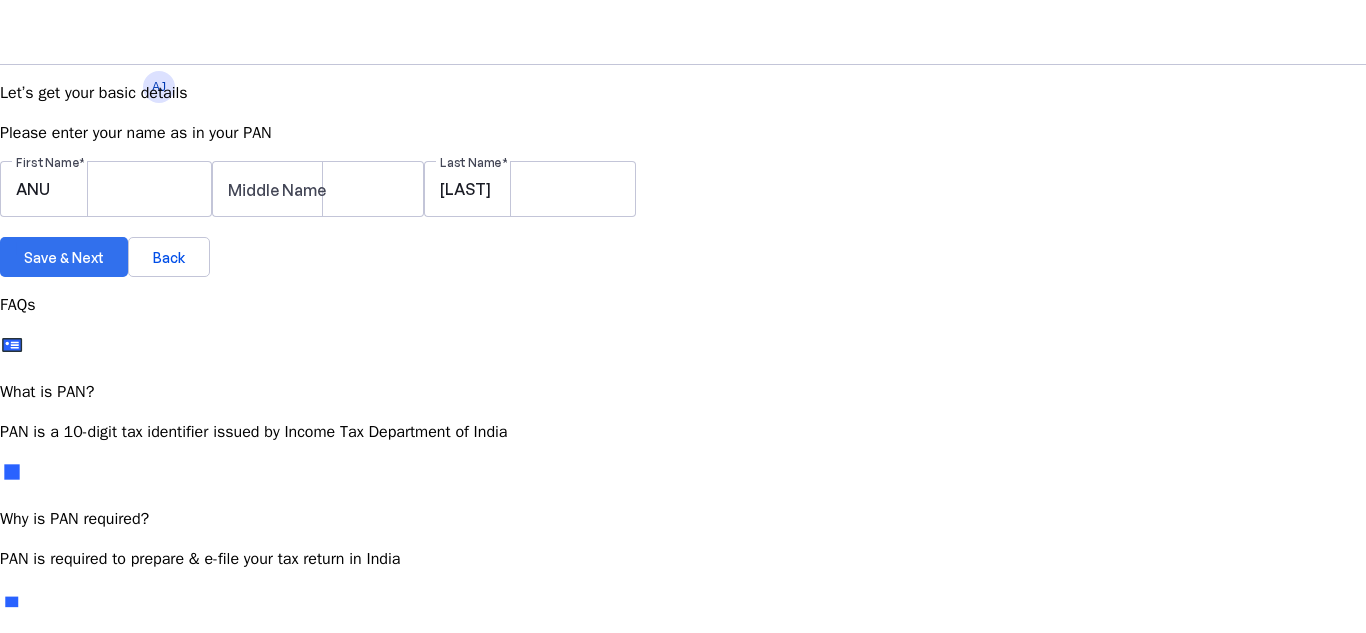 click on "Save & Next" at bounding box center (64, 257) 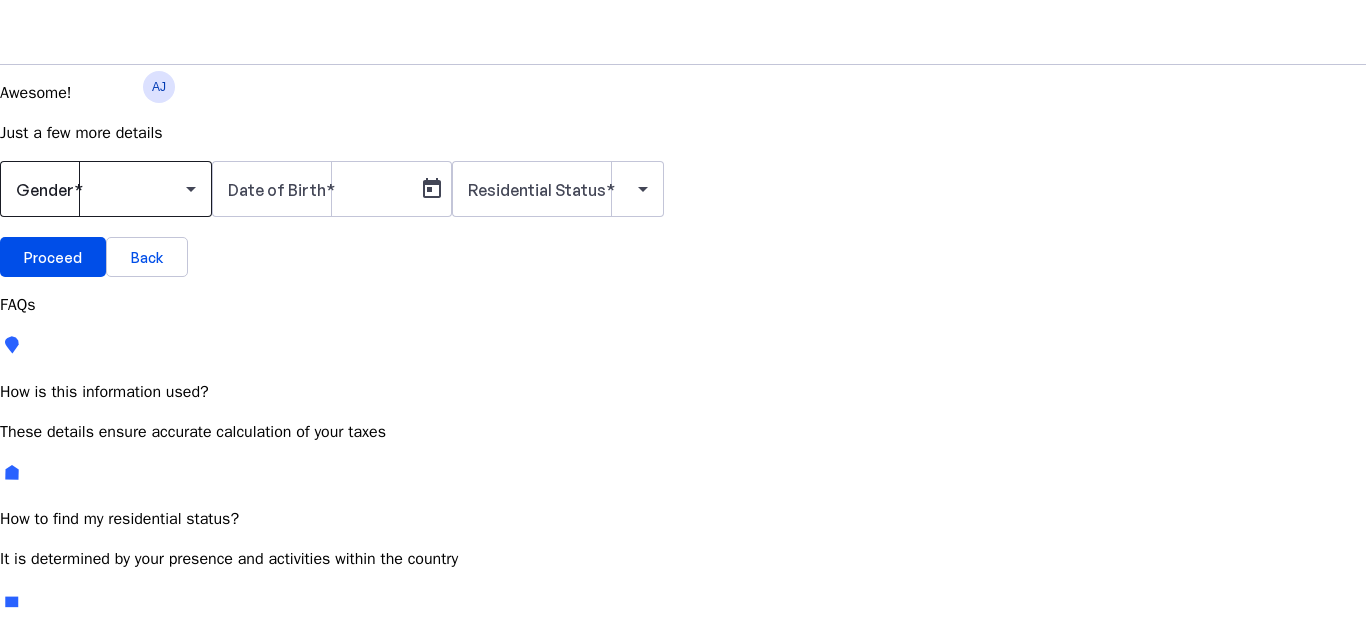 click at bounding box center (101, 189) 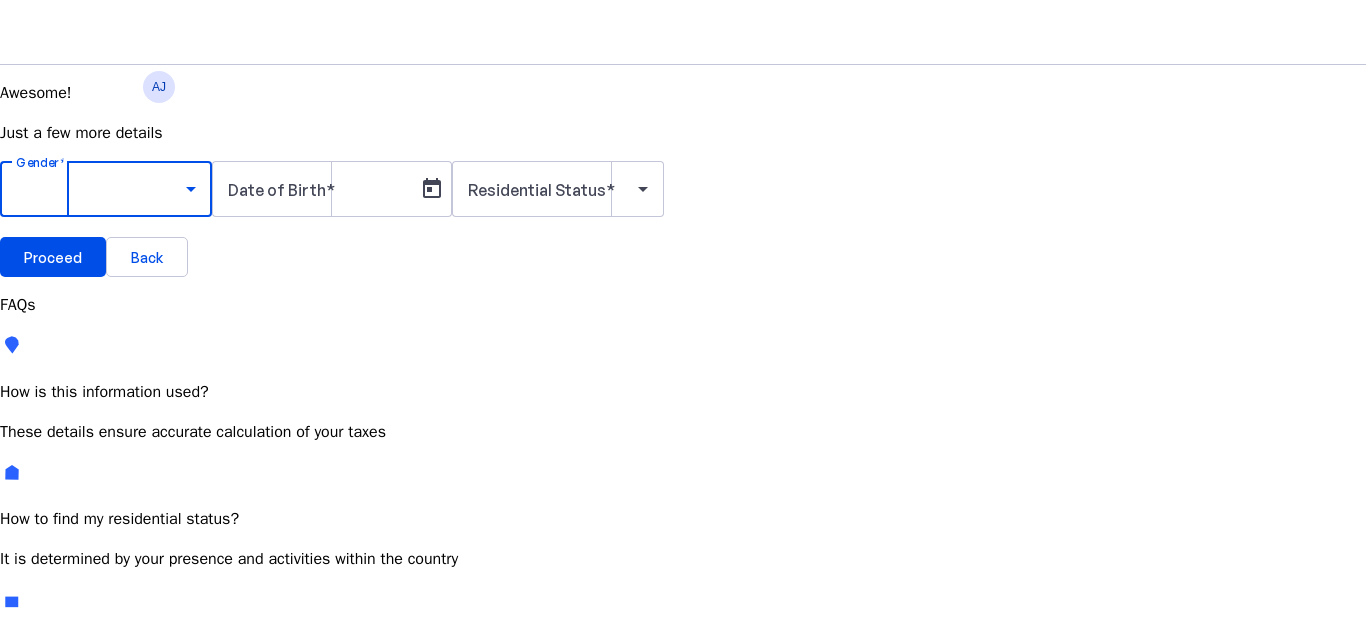 click on "Female" at bounding box center (154, 795) 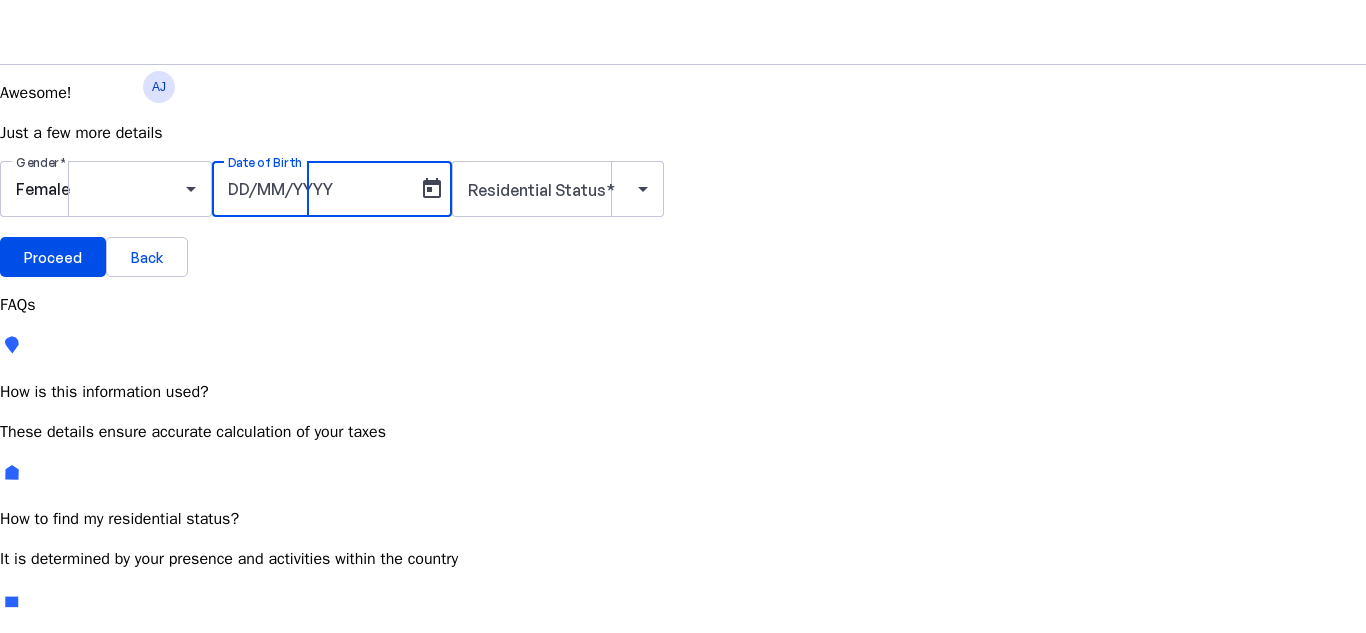 click on "Date of Birth" at bounding box center [318, 189] 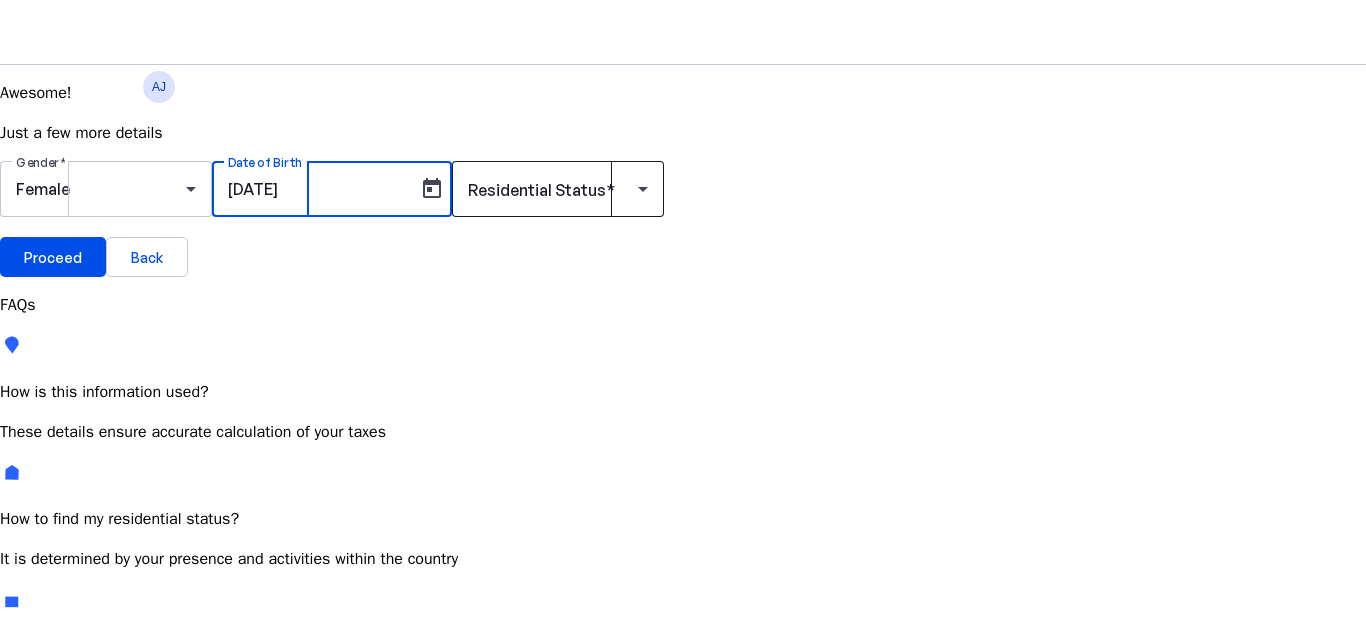 type on "[DATE]" 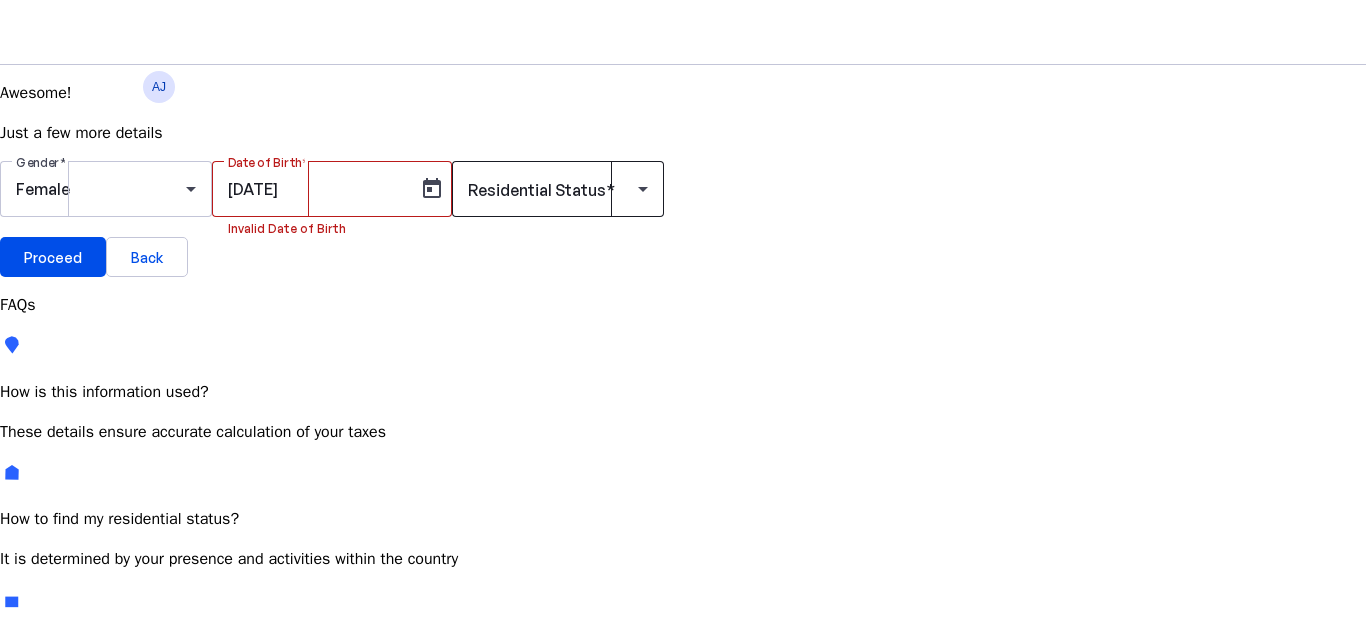 click at bounding box center [558, 189] 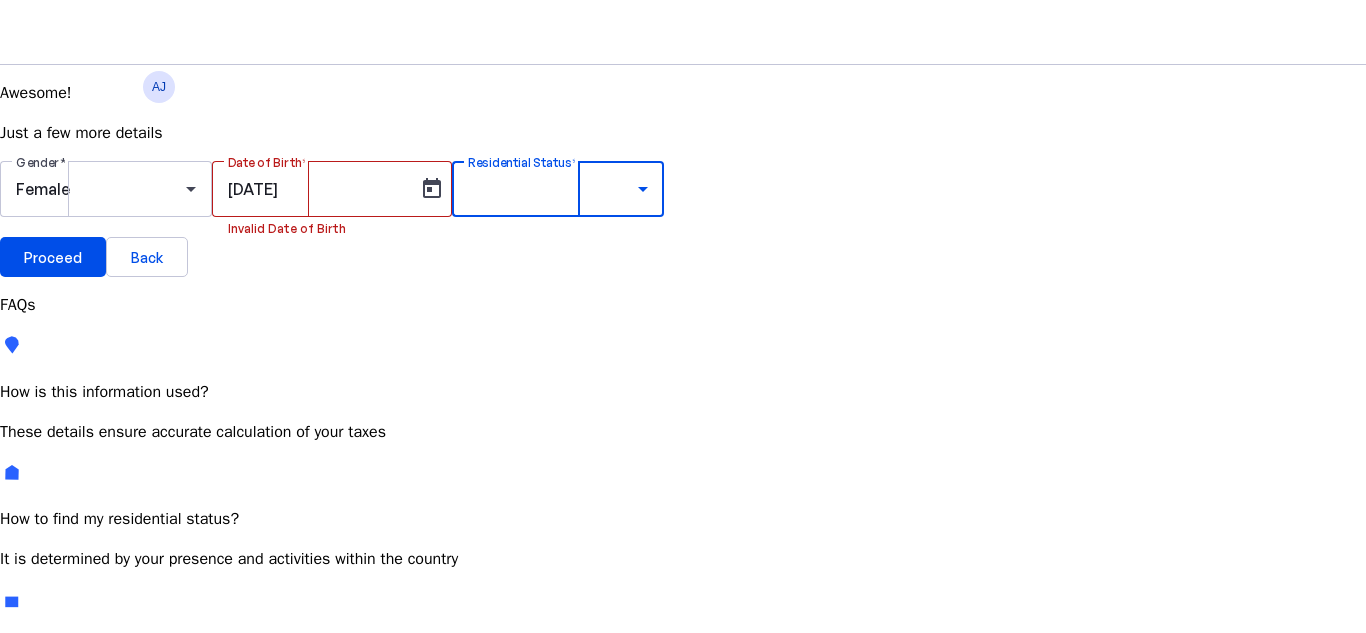 click on "Resident Most Common" at bounding box center [72, 766] 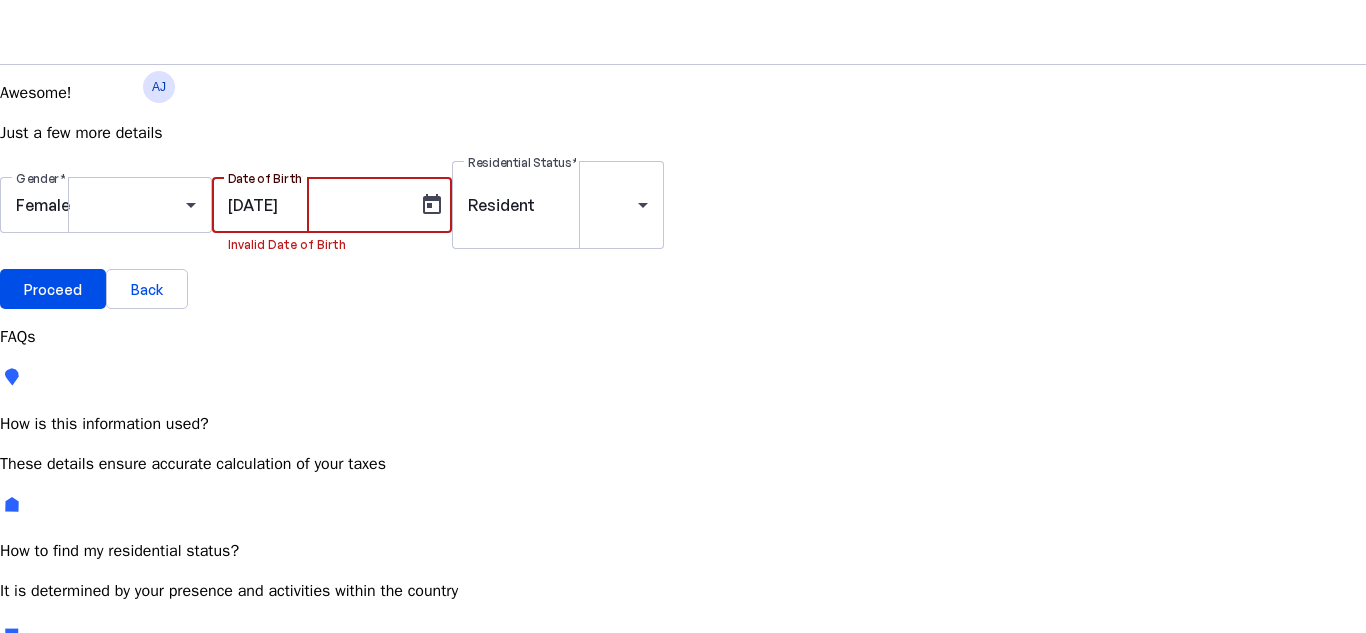 click on "[DATE]" at bounding box center [318, 205] 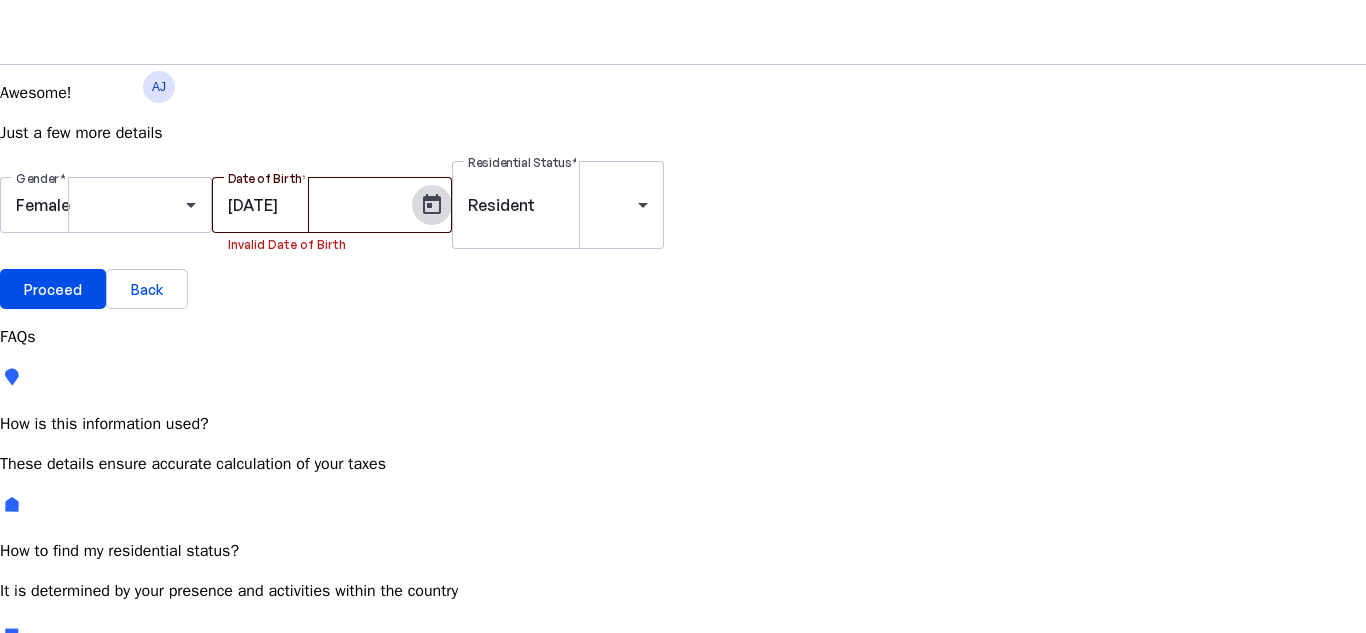 click at bounding box center [432, 205] 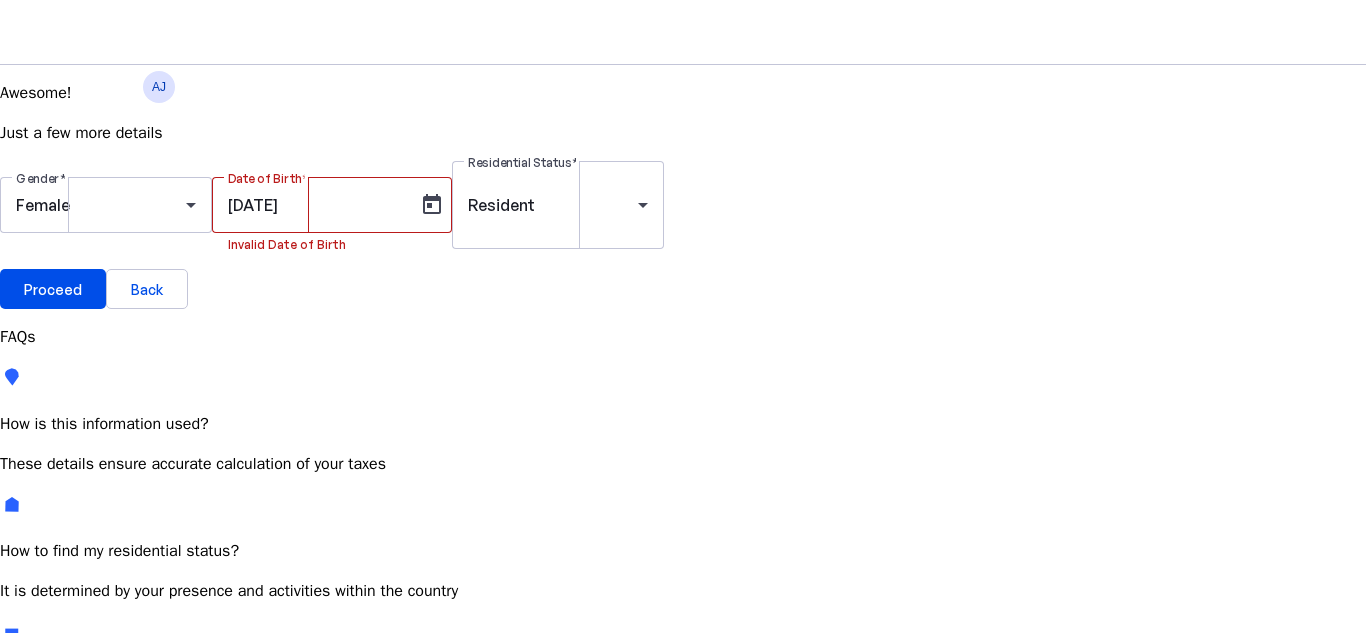 click on "JUL 2025" at bounding box center [116, 787] 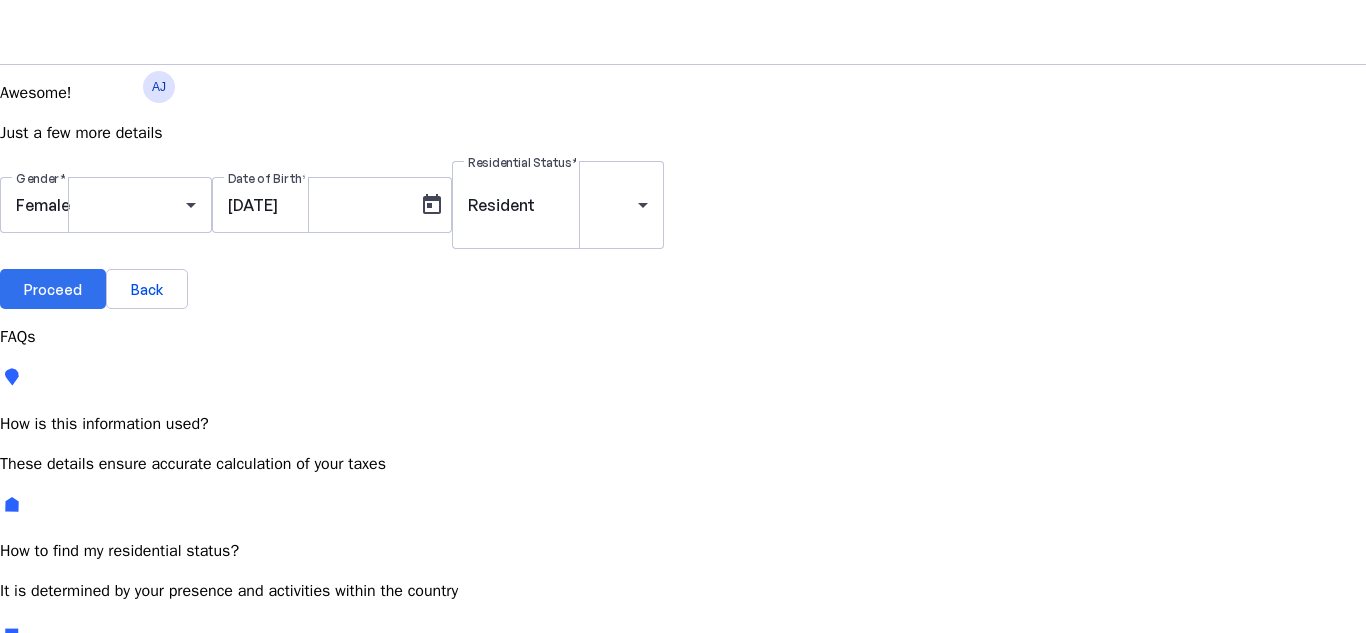 click on "Proceed" at bounding box center (53, 289) 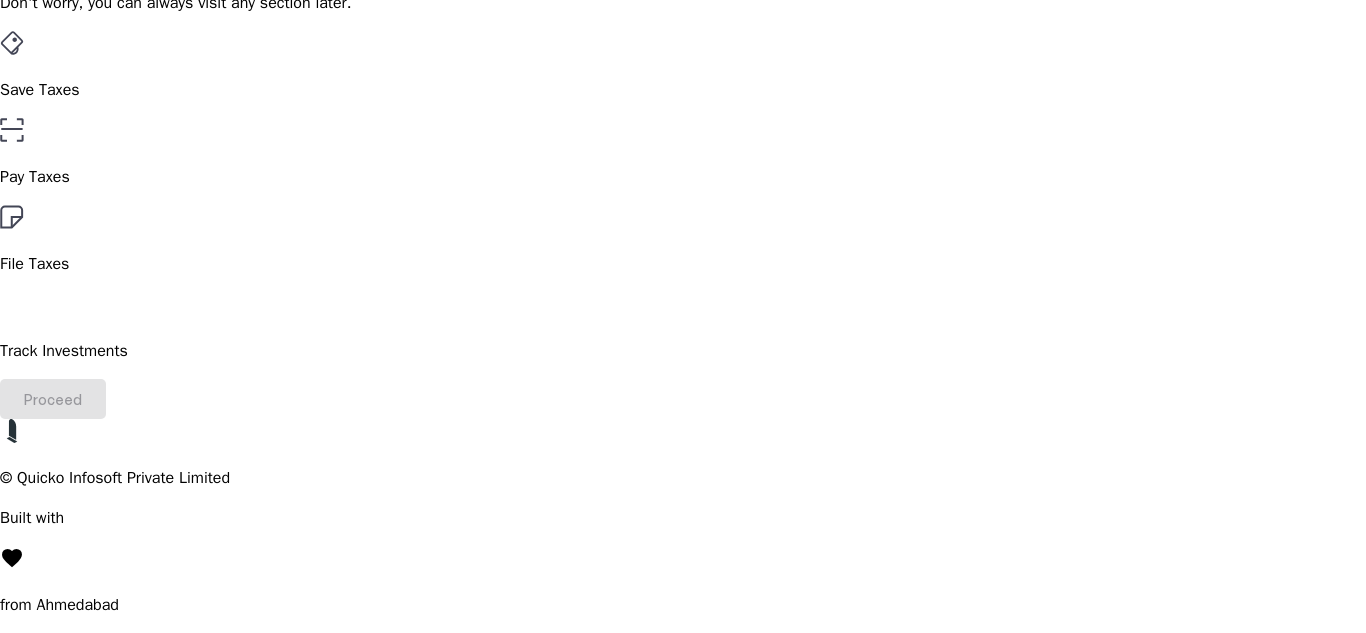 scroll, scrollTop: 149, scrollLeft: 0, axis: vertical 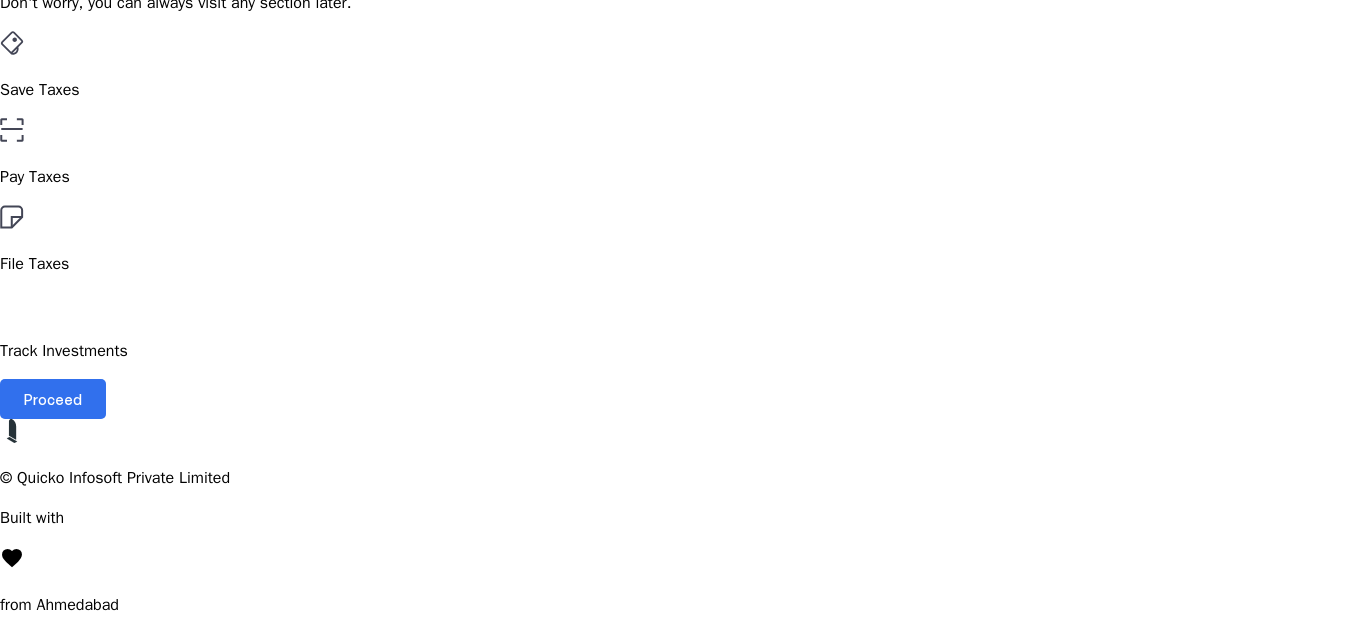 click at bounding box center (53, 399) 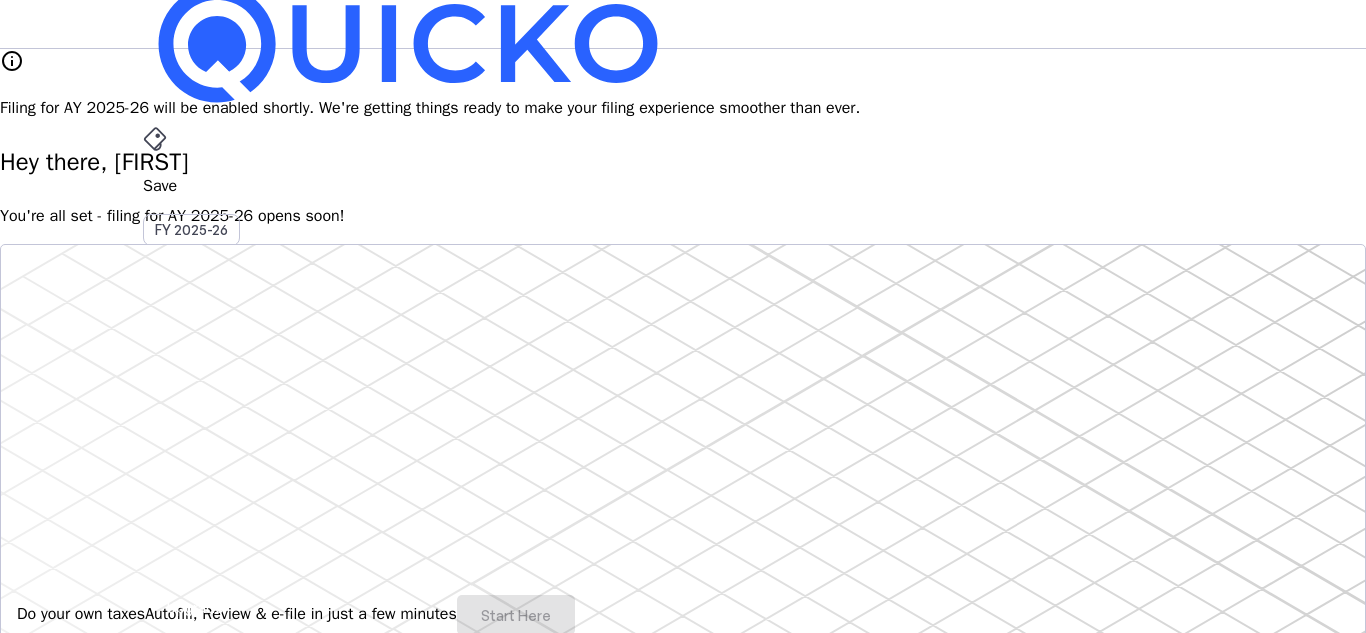 scroll, scrollTop: 0, scrollLeft: 0, axis: both 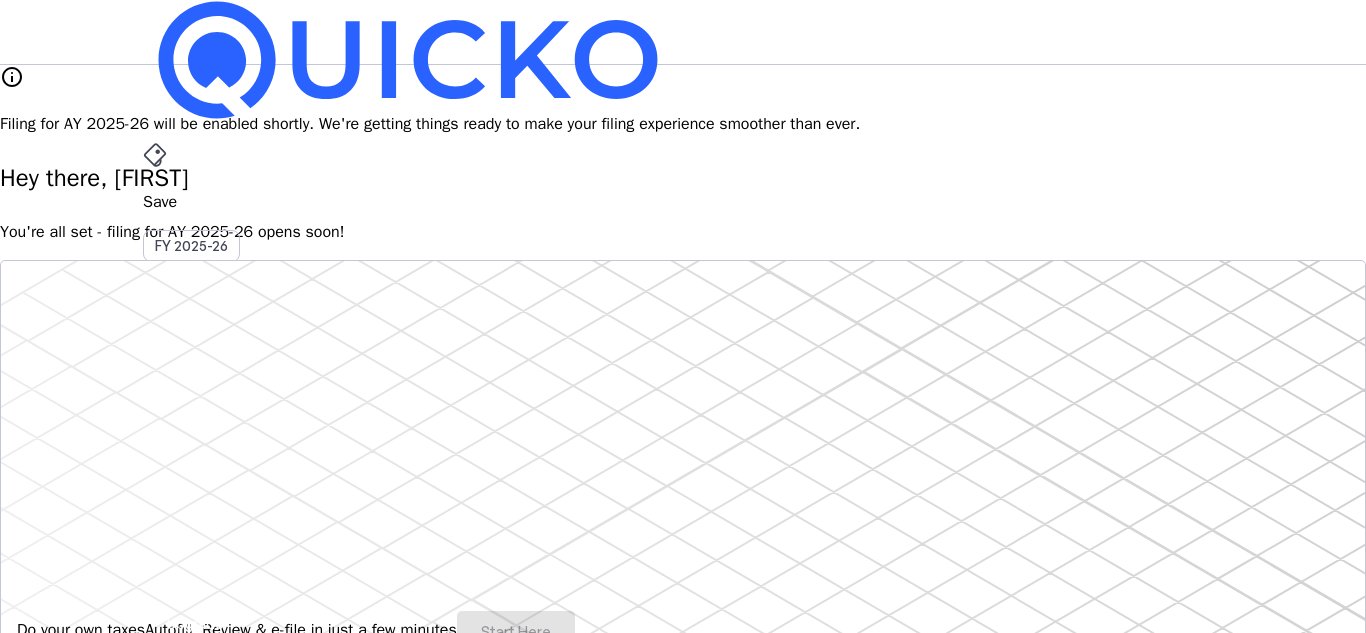 click on "File" at bounding box center [683, 408] 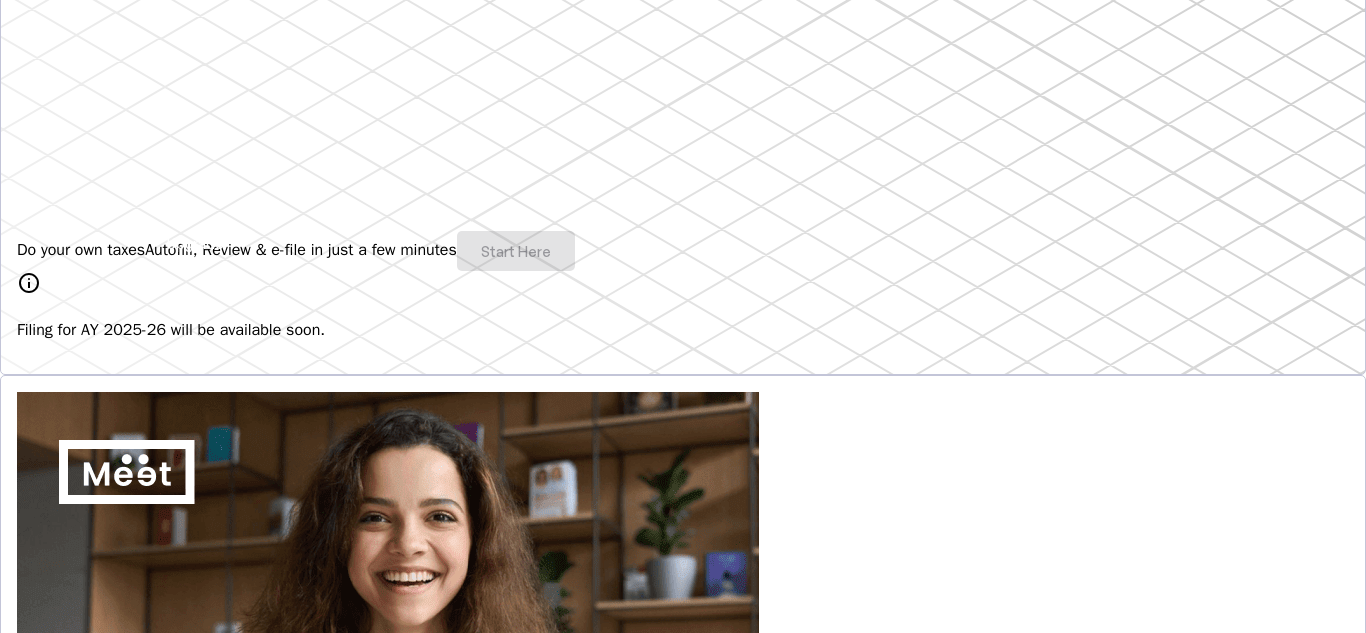 scroll, scrollTop: 0, scrollLeft: 0, axis: both 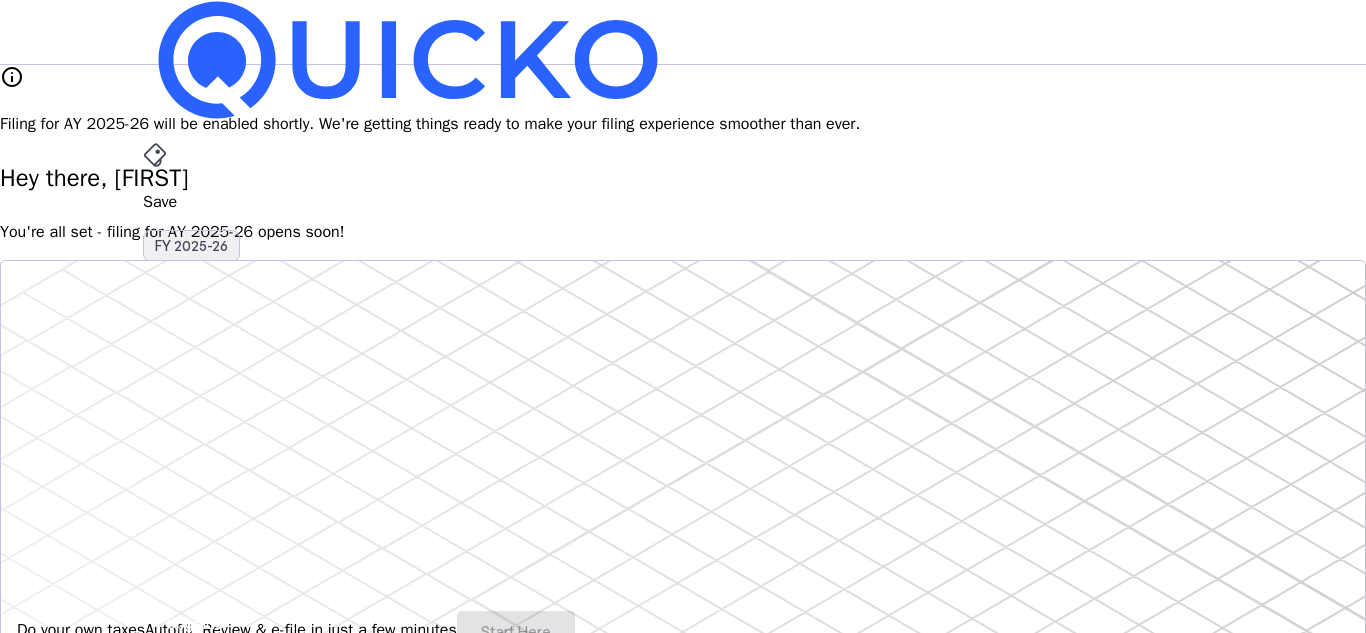 click on "FY 2025-26" at bounding box center (191, 246) 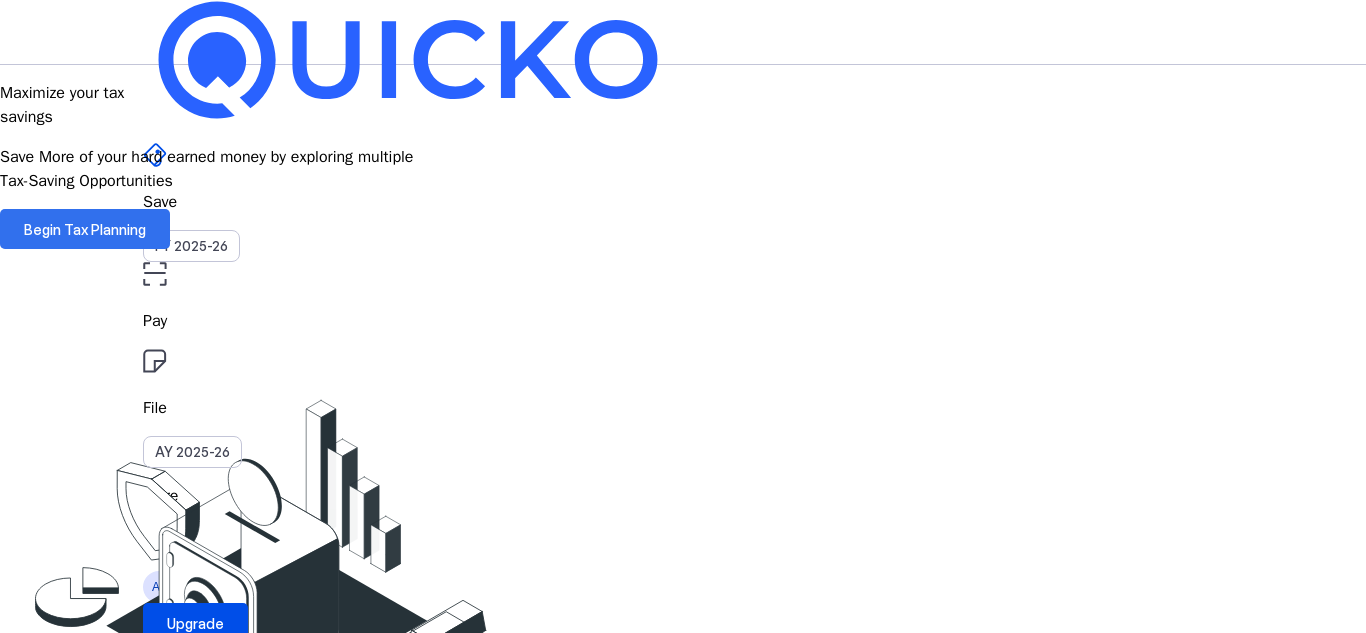 click on "Begin Tax Planning" at bounding box center [85, 229] 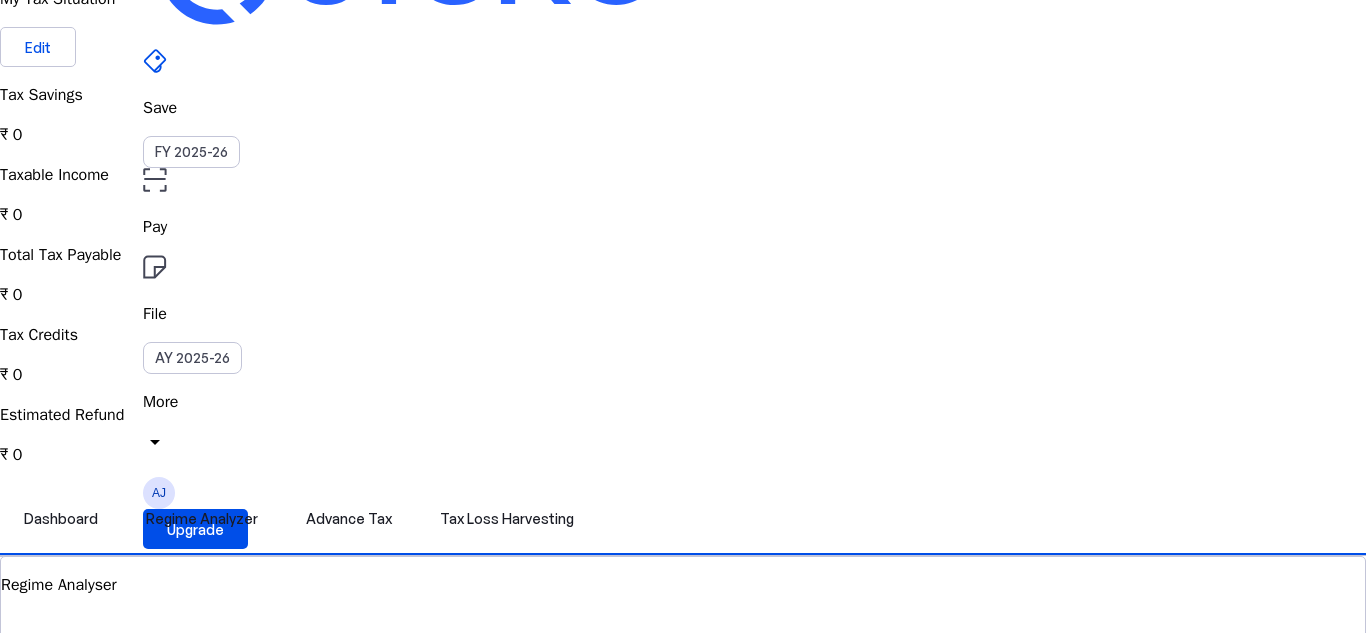 scroll, scrollTop: 93, scrollLeft: 0, axis: vertical 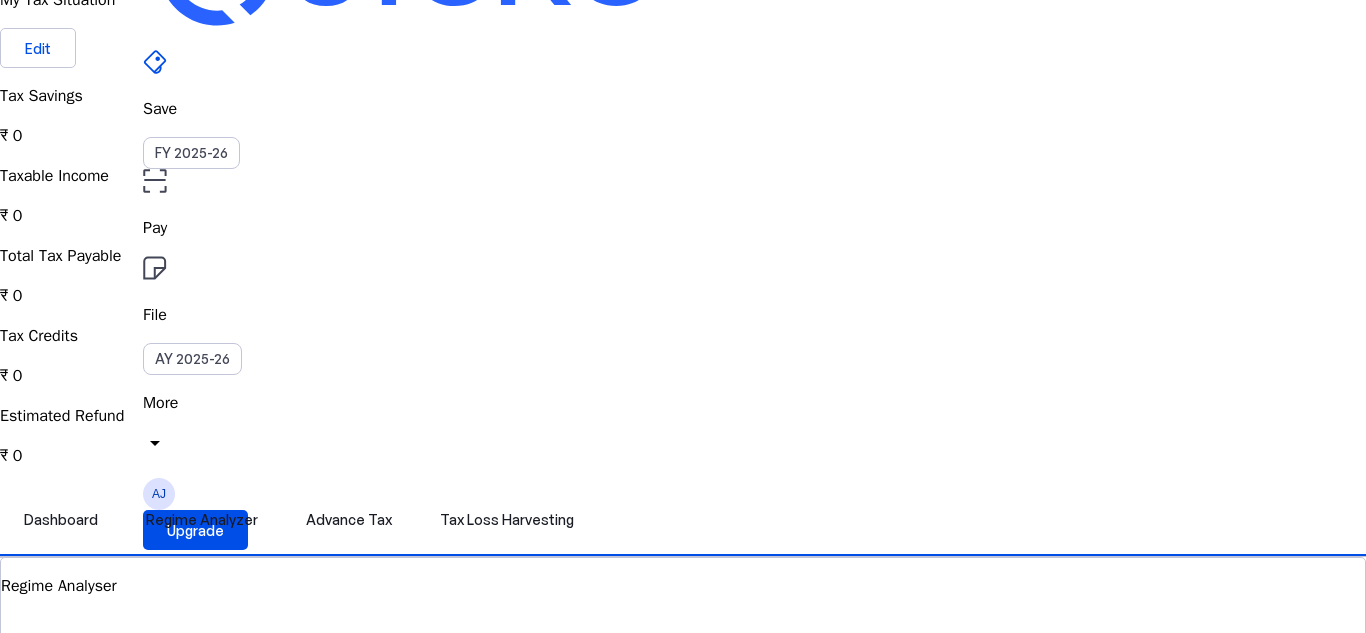 click on "Tax Savings ₹ 0" at bounding box center (683, 116) 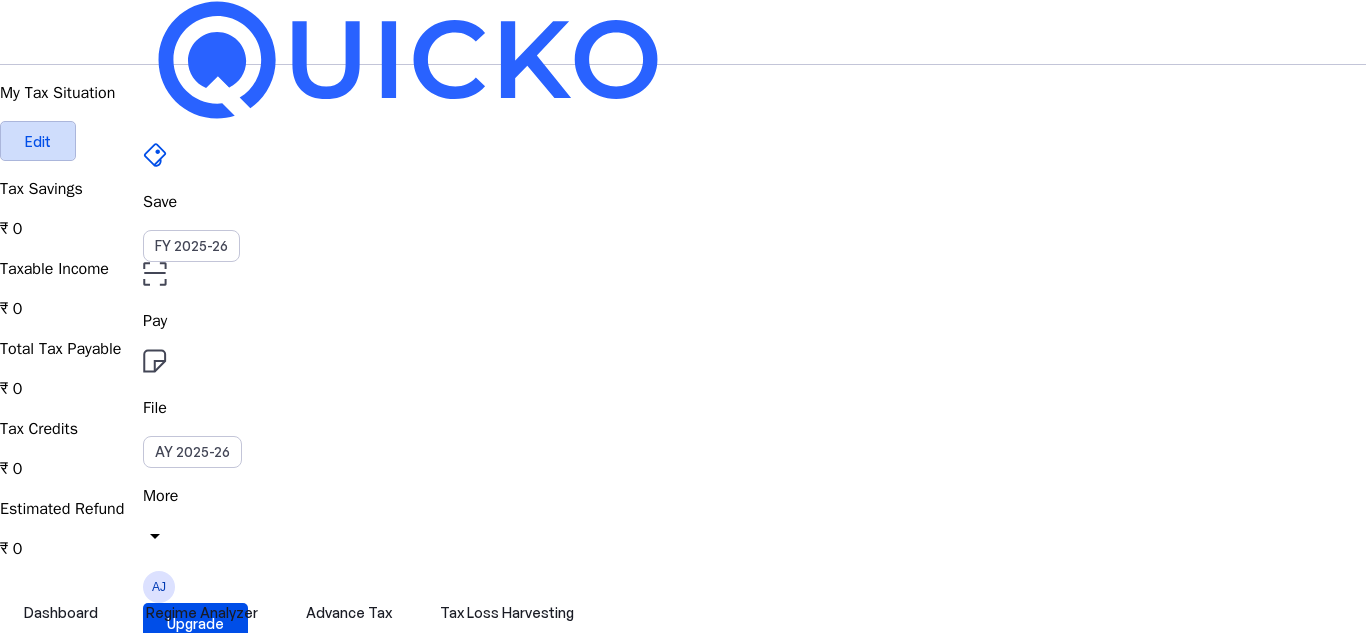 click at bounding box center (38, 141) 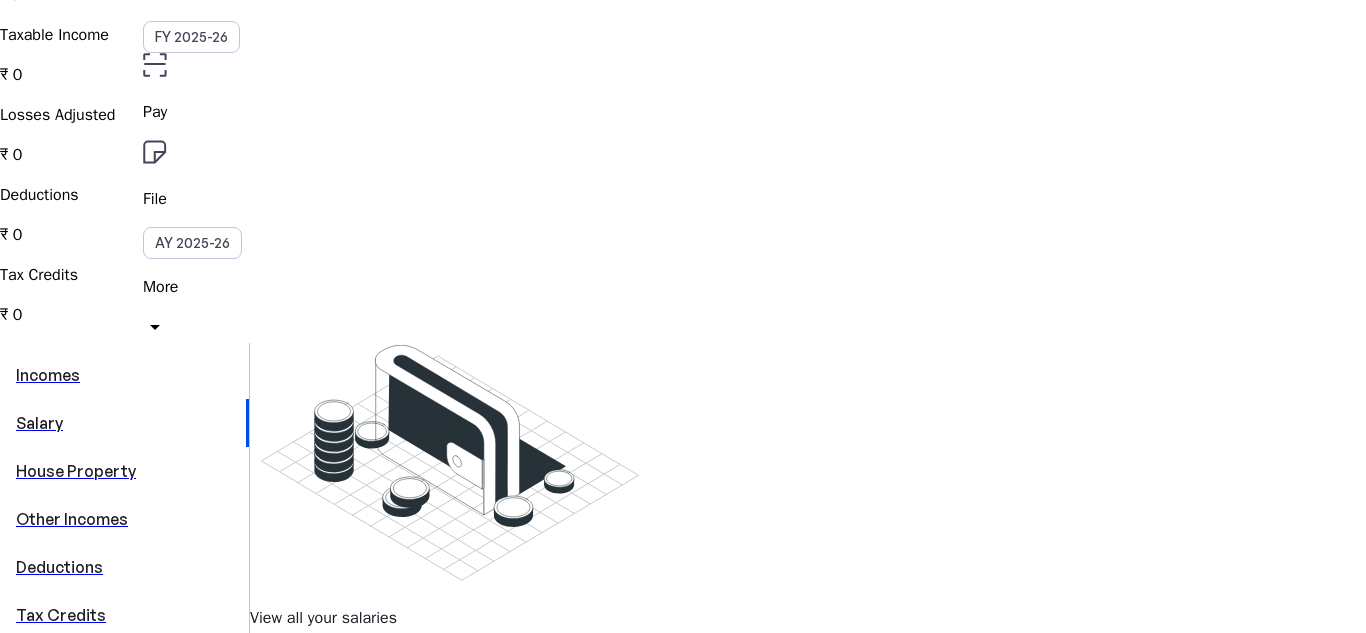scroll, scrollTop: 222, scrollLeft: 0, axis: vertical 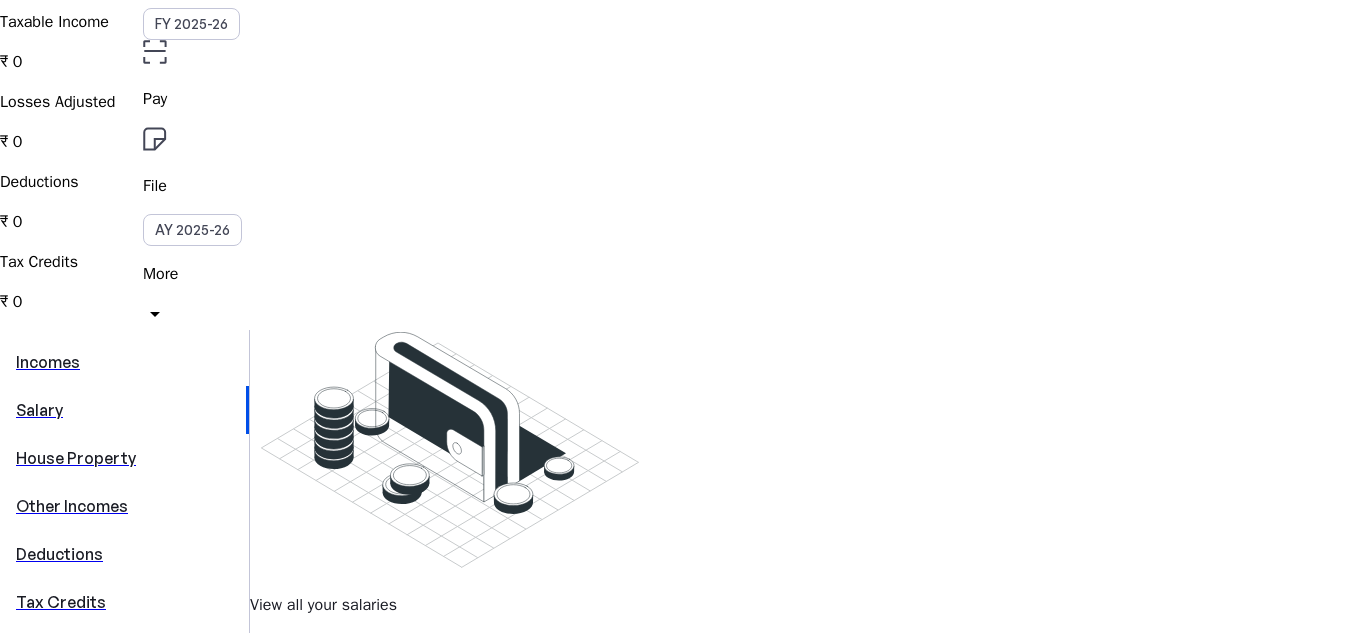 click at bounding box center [318, 693] 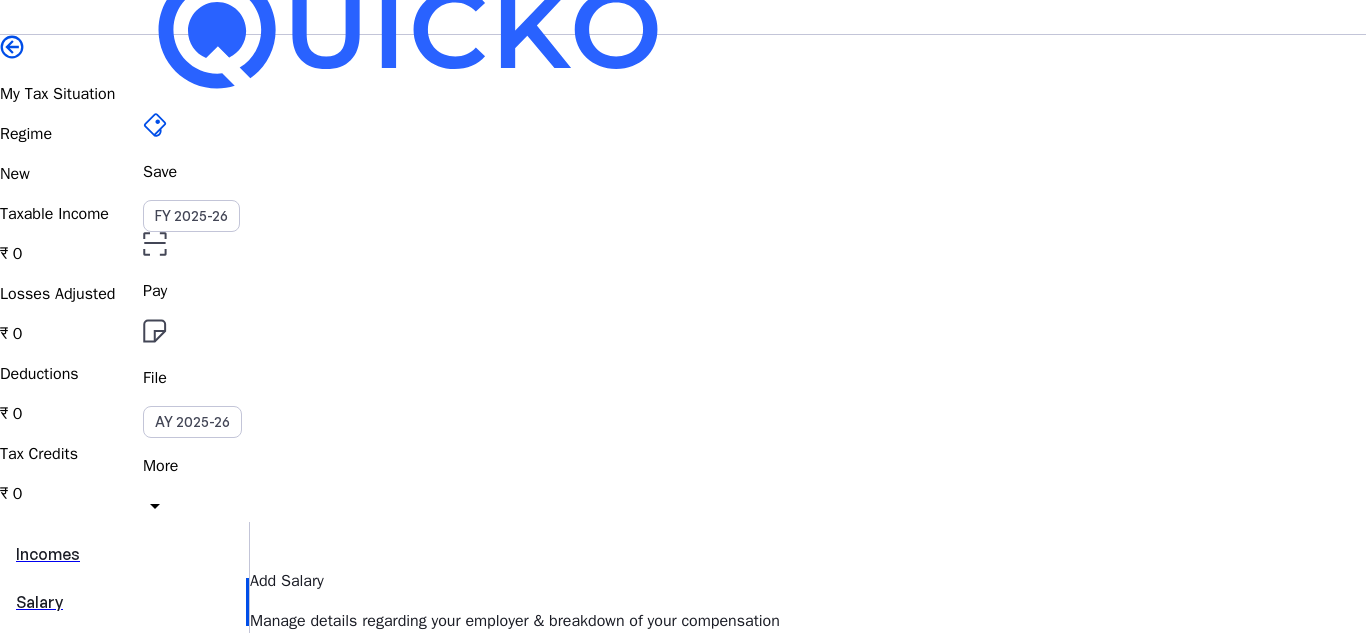 scroll, scrollTop: 0, scrollLeft: 0, axis: both 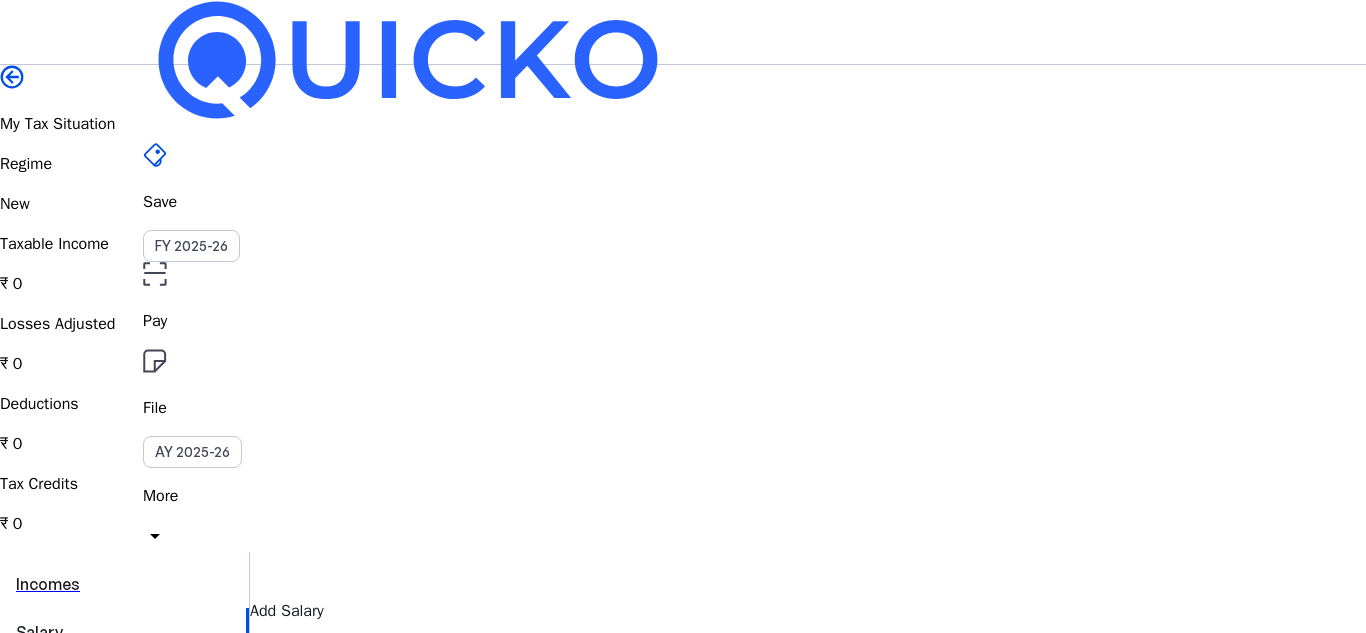 click on "Losses Adjusted ₹ 0" at bounding box center (683, 264) 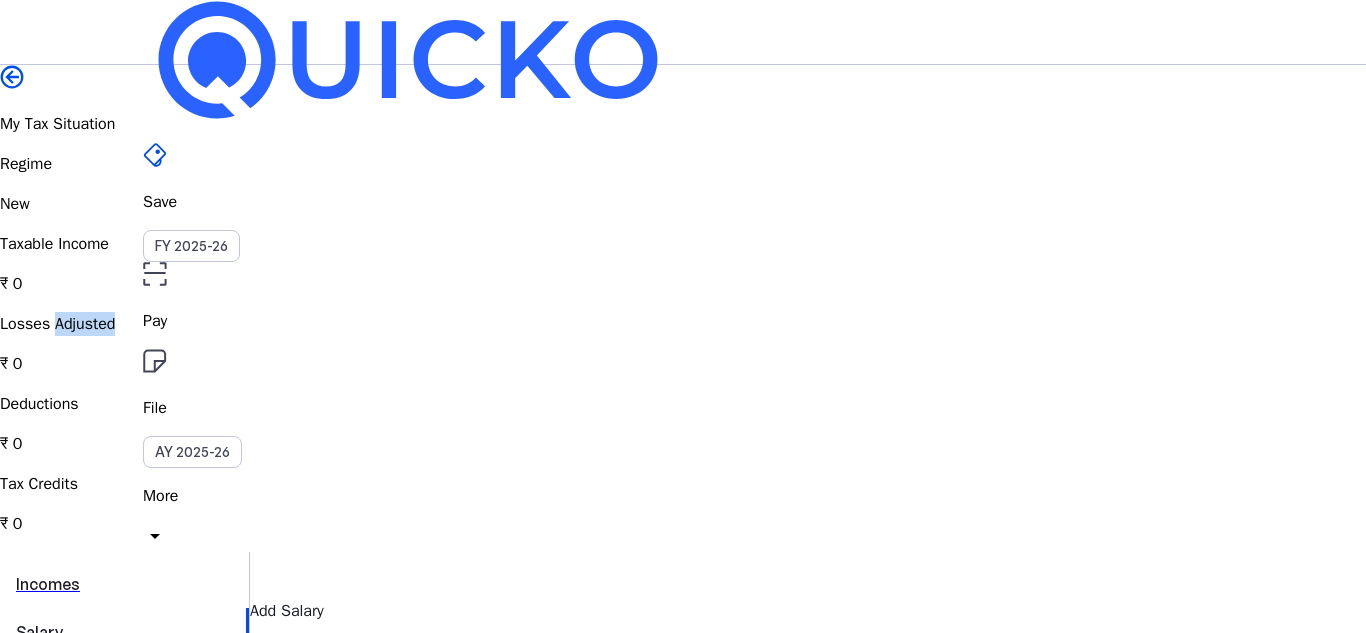 click on "Losses Adjusted ₹ 0" at bounding box center (683, 264) 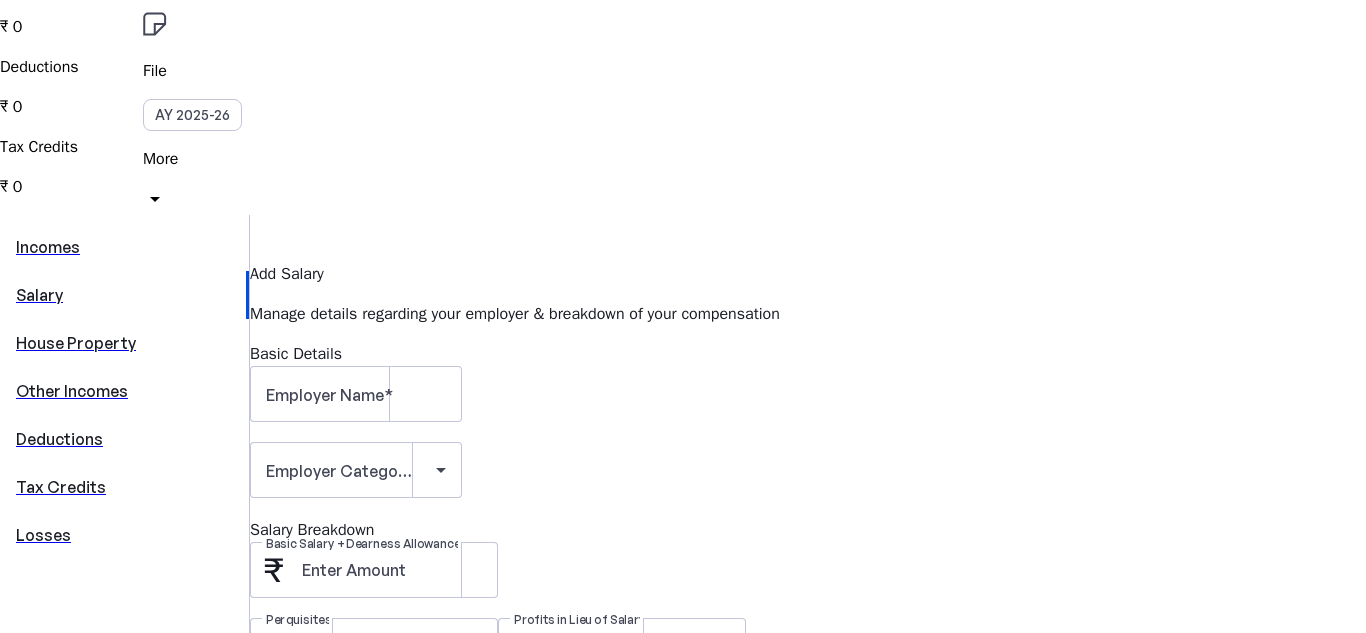 scroll, scrollTop: 345, scrollLeft: 0, axis: vertical 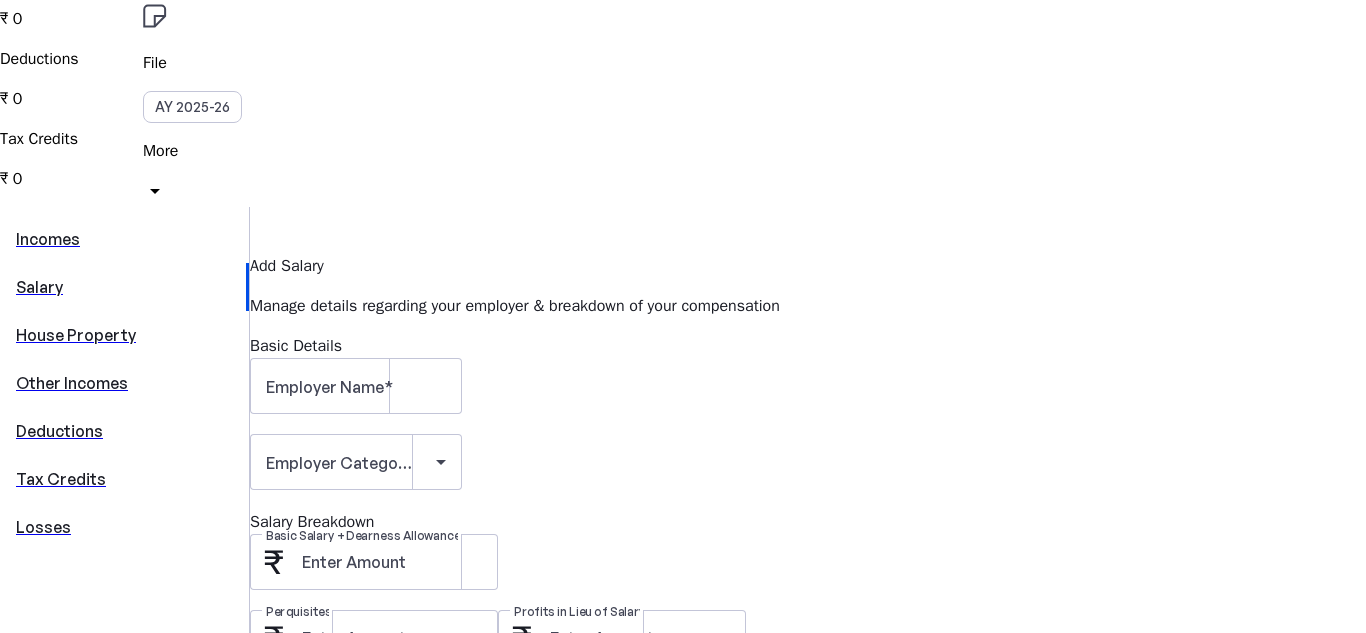click on "Losses" at bounding box center (124, 527) 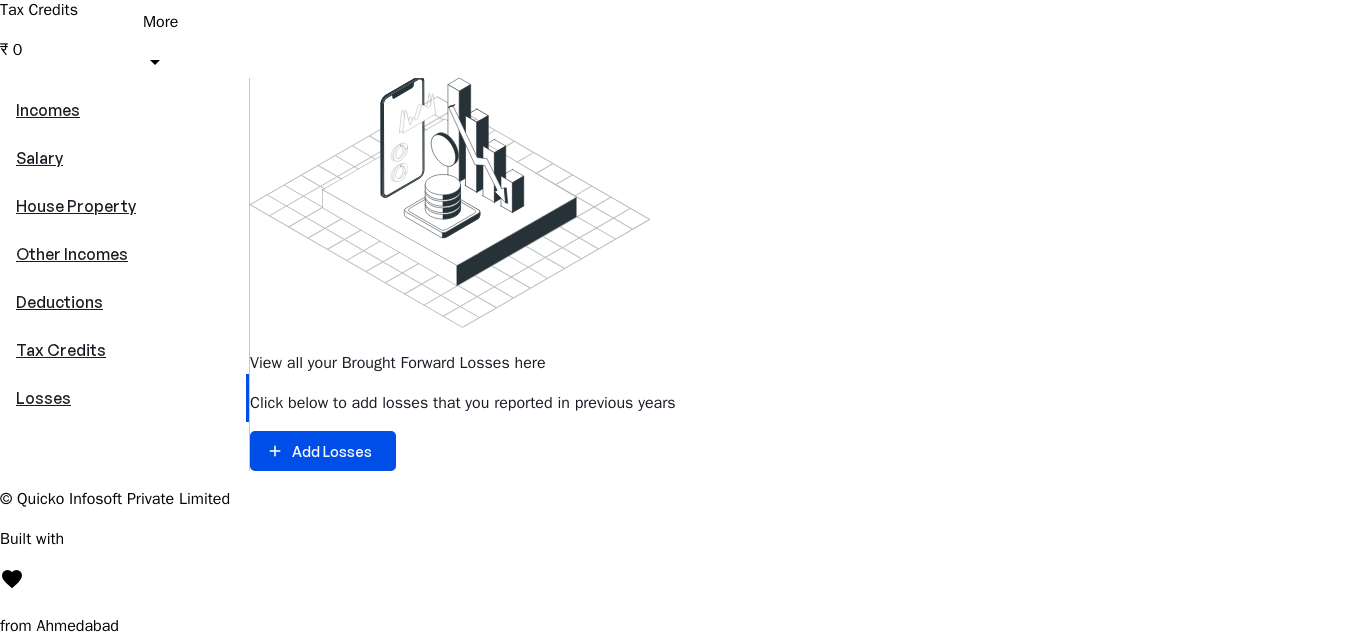 scroll, scrollTop: 0, scrollLeft: 0, axis: both 